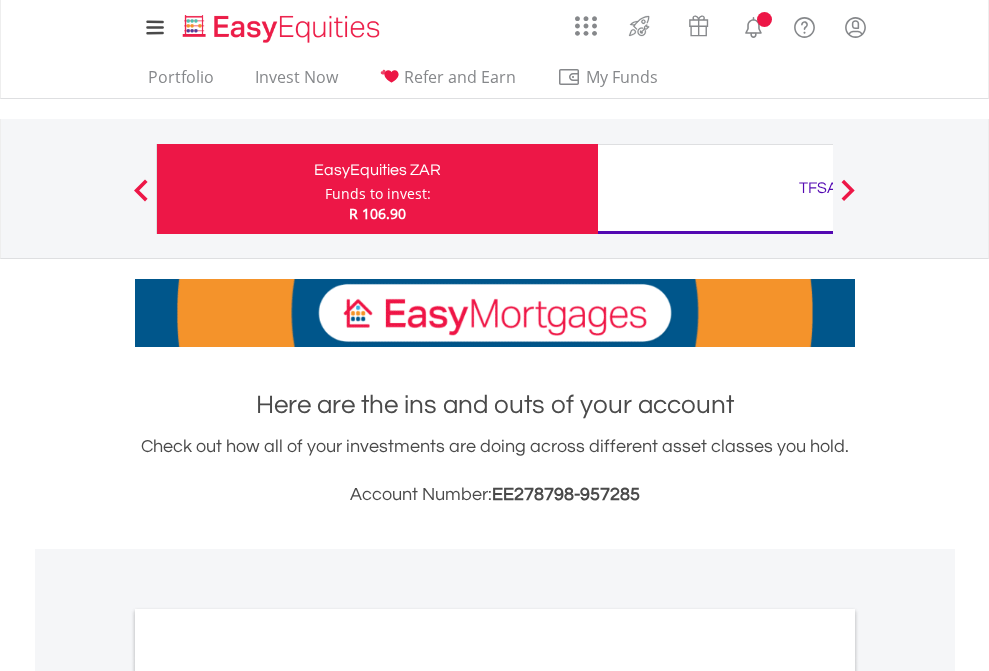 scroll, scrollTop: 0, scrollLeft: 0, axis: both 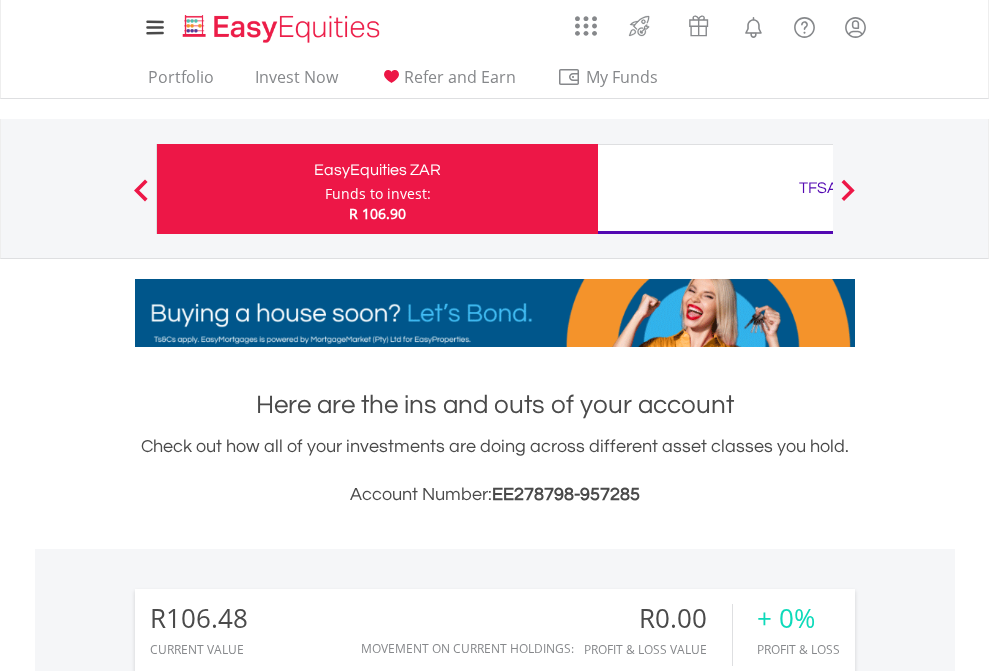 click on "Funds to invest:" at bounding box center (378, 194) 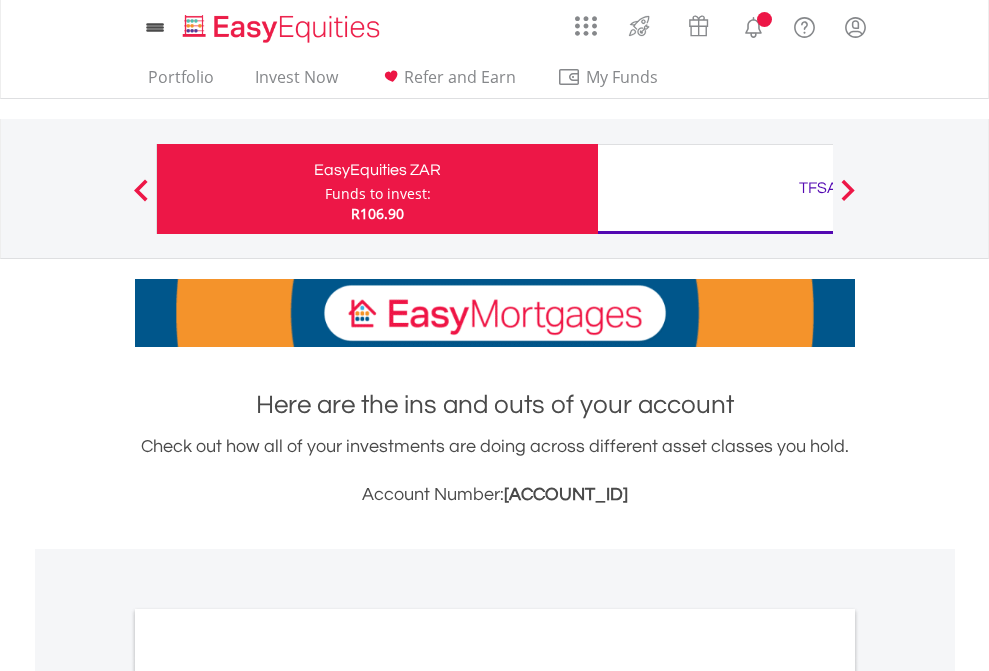 scroll, scrollTop: 0, scrollLeft: 0, axis: both 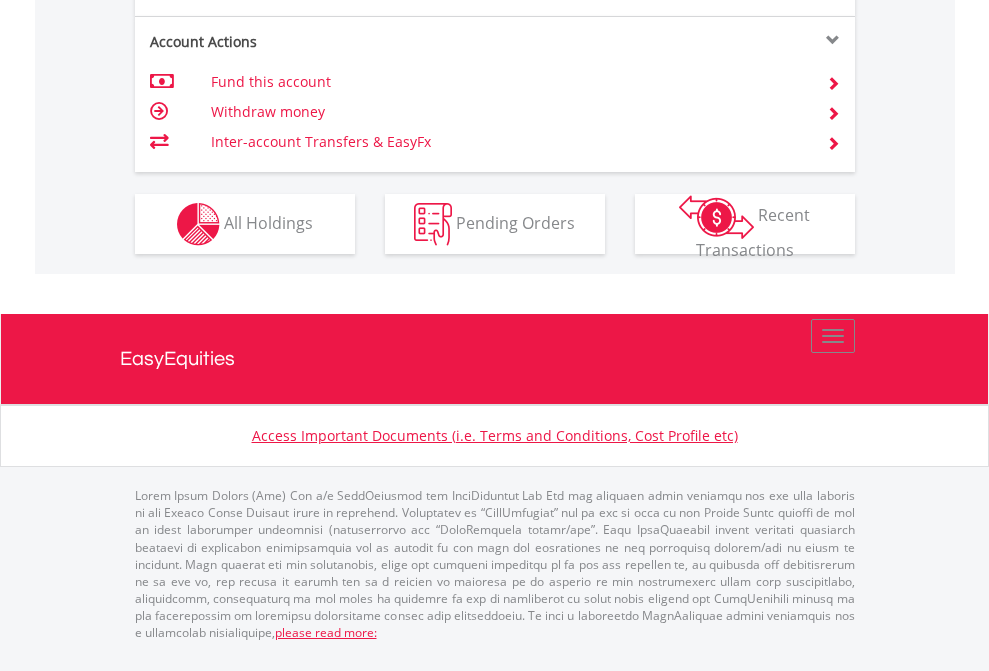 click on "Investment types" at bounding box center [706, -337] 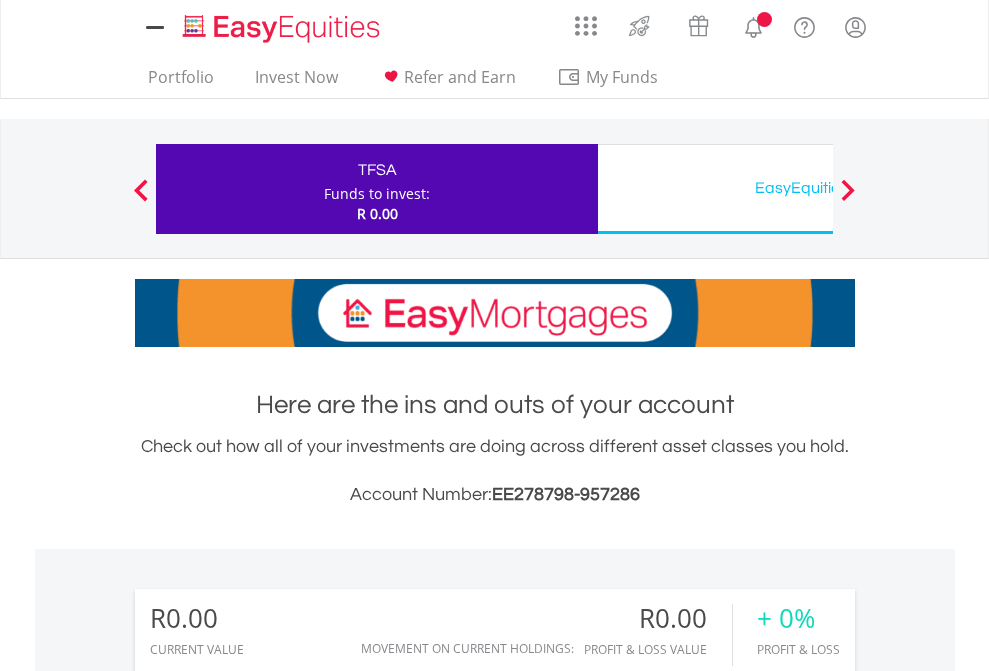 scroll, scrollTop: 0, scrollLeft: 0, axis: both 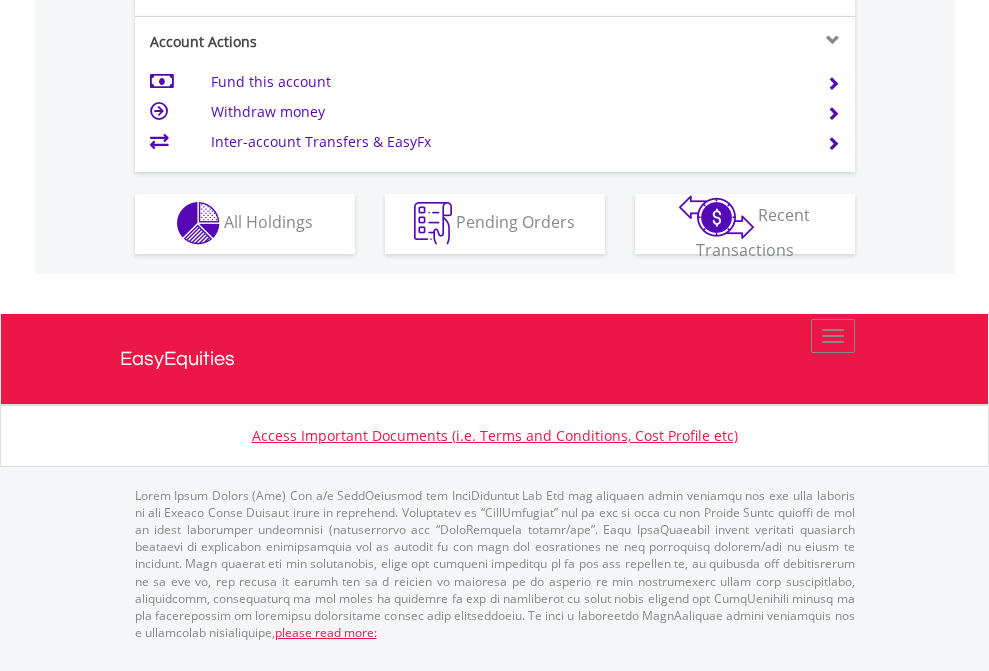 click on "Investment types" at bounding box center (706, -353) 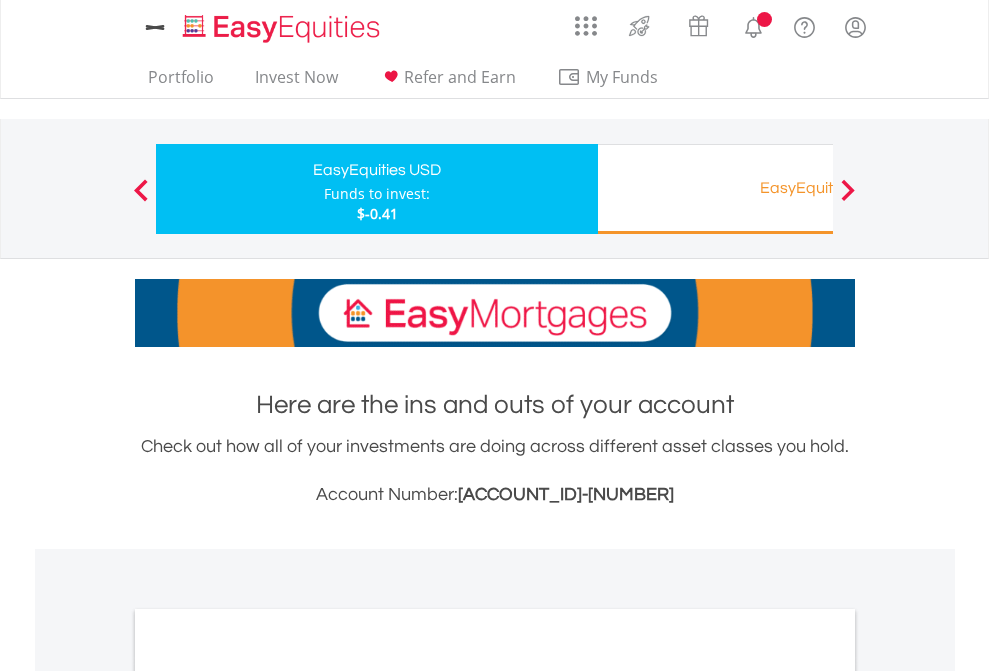 scroll, scrollTop: 0, scrollLeft: 0, axis: both 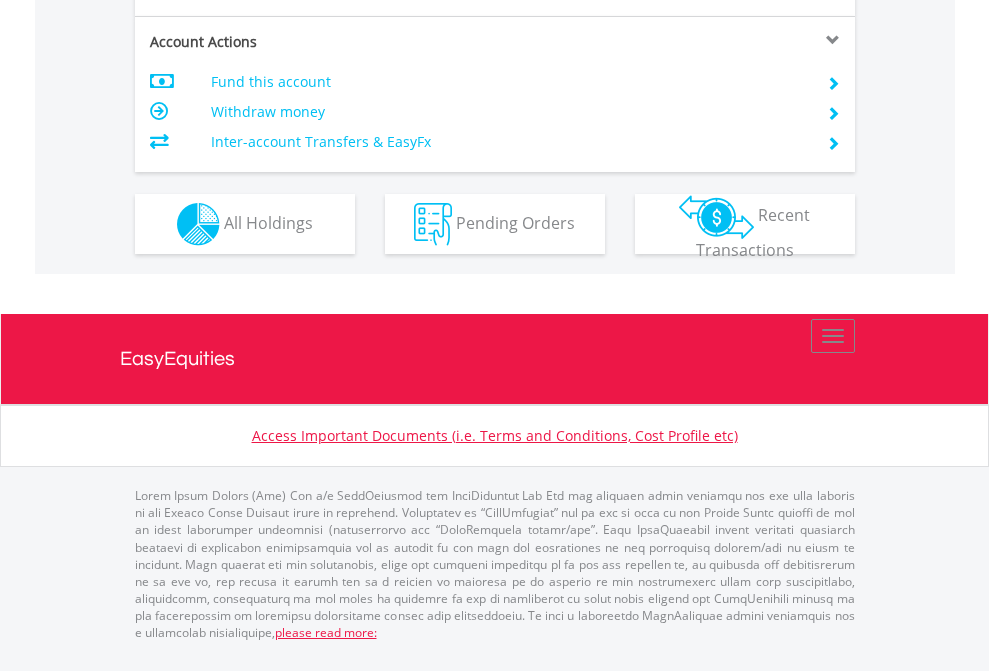 click on "Investment types" at bounding box center [706, -337] 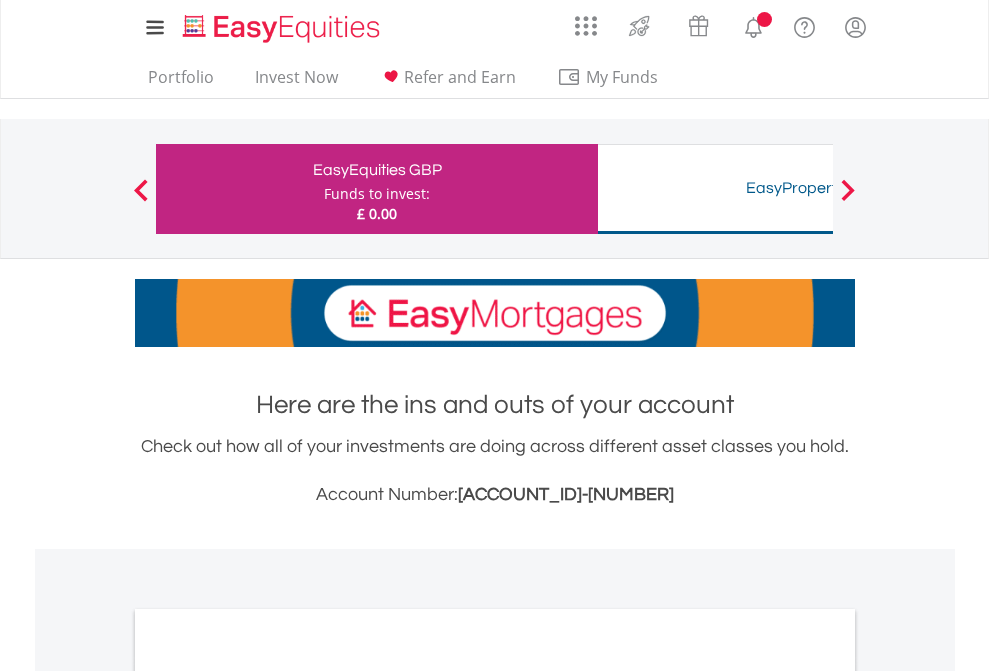 scroll, scrollTop: 0, scrollLeft: 0, axis: both 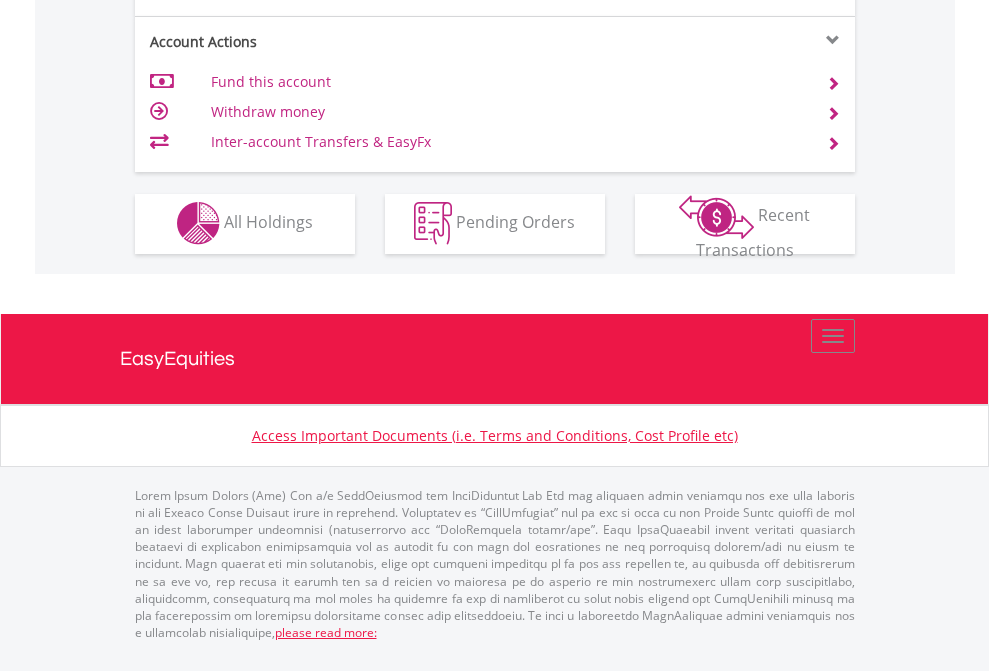 click on "Investment types" at bounding box center [706, -353] 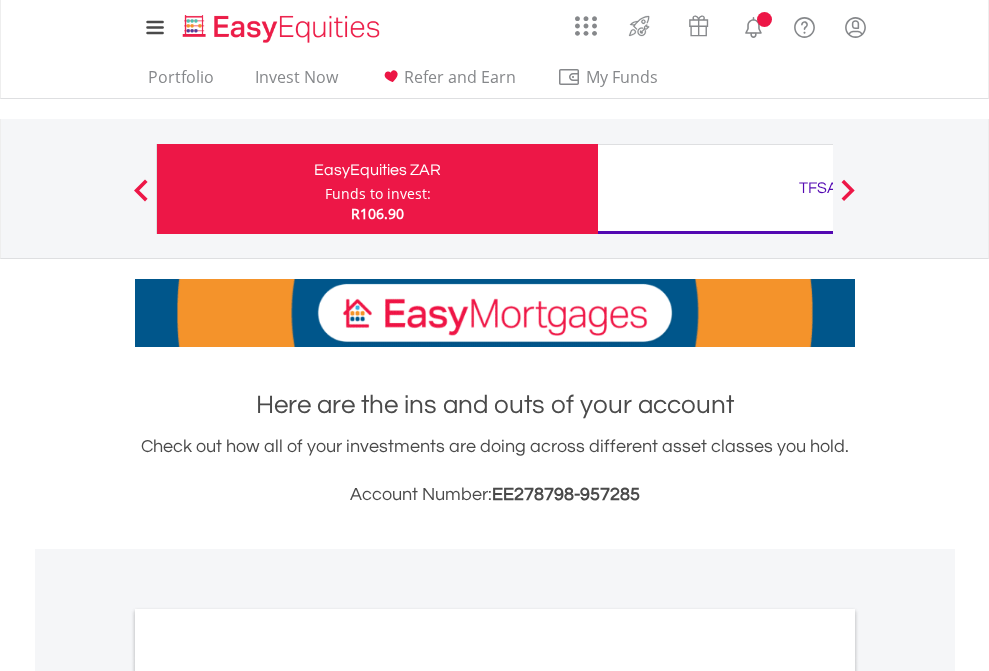 scroll, scrollTop: 0, scrollLeft: 0, axis: both 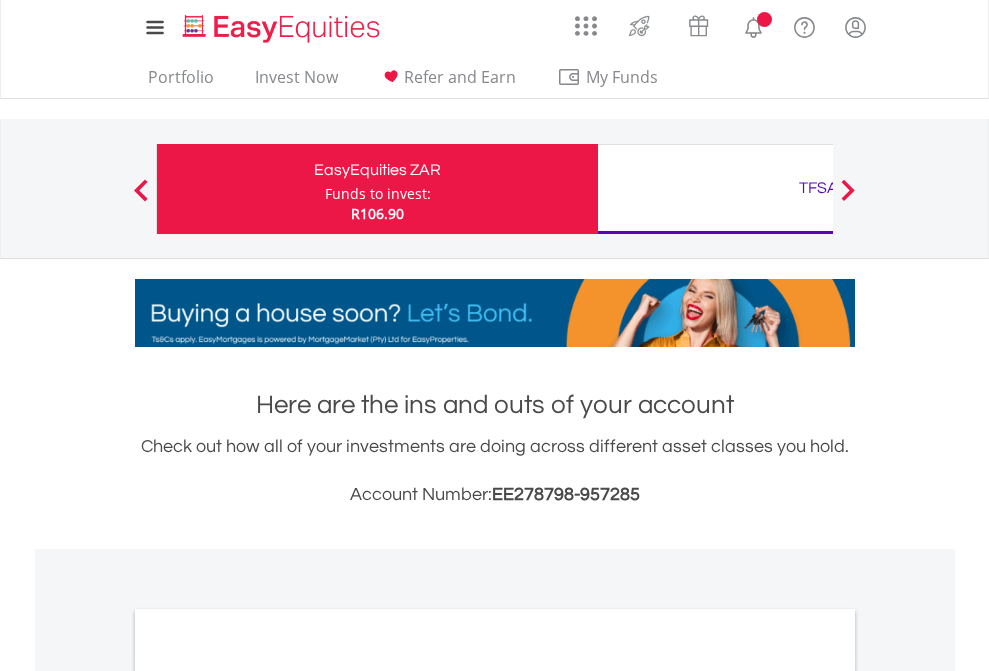click on "All Holdings" at bounding box center (268, 1096) 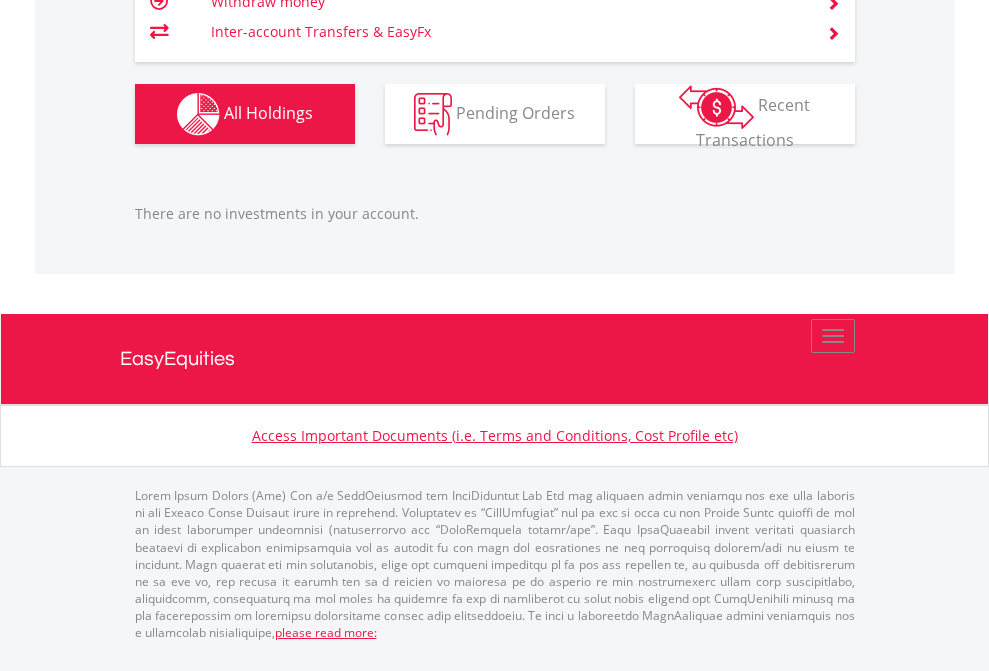 scroll, scrollTop: 2027, scrollLeft: 0, axis: vertical 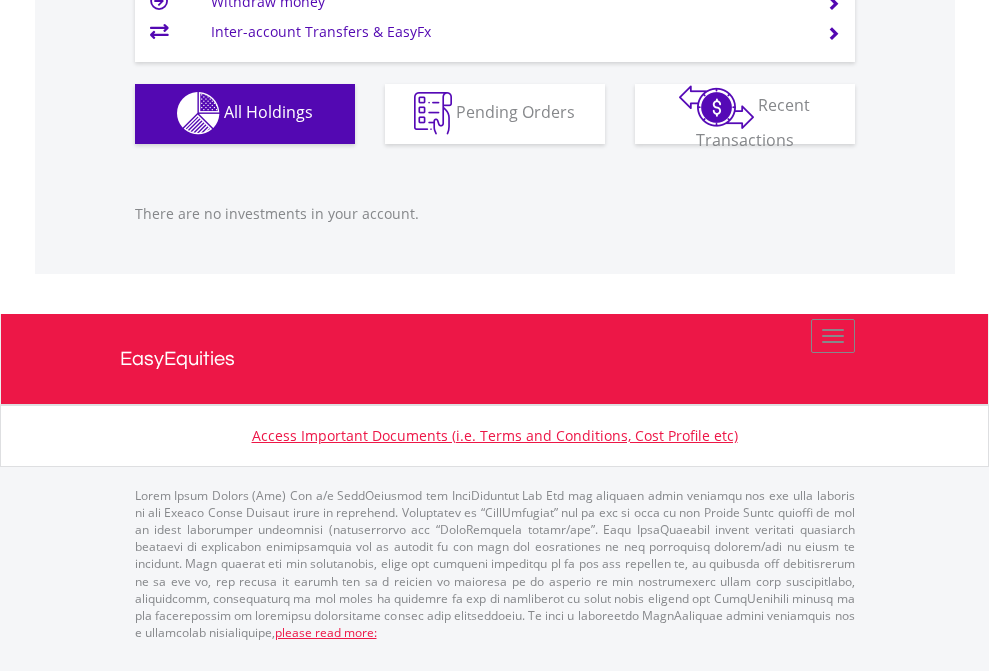 click on "EasyEquities USD" at bounding box center [818, -1142] 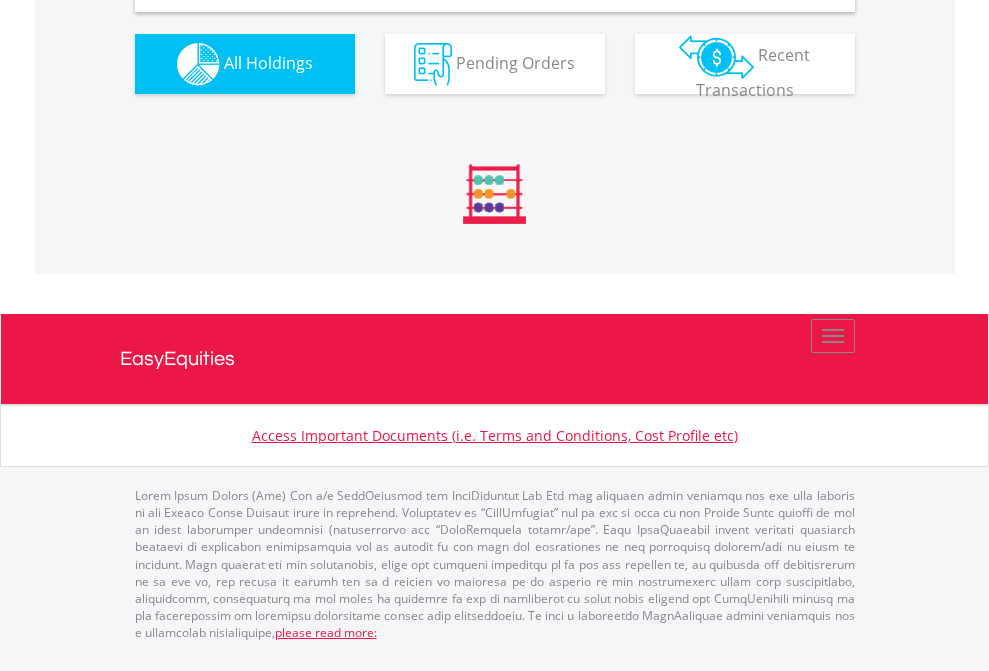scroll, scrollTop: 1933, scrollLeft: 0, axis: vertical 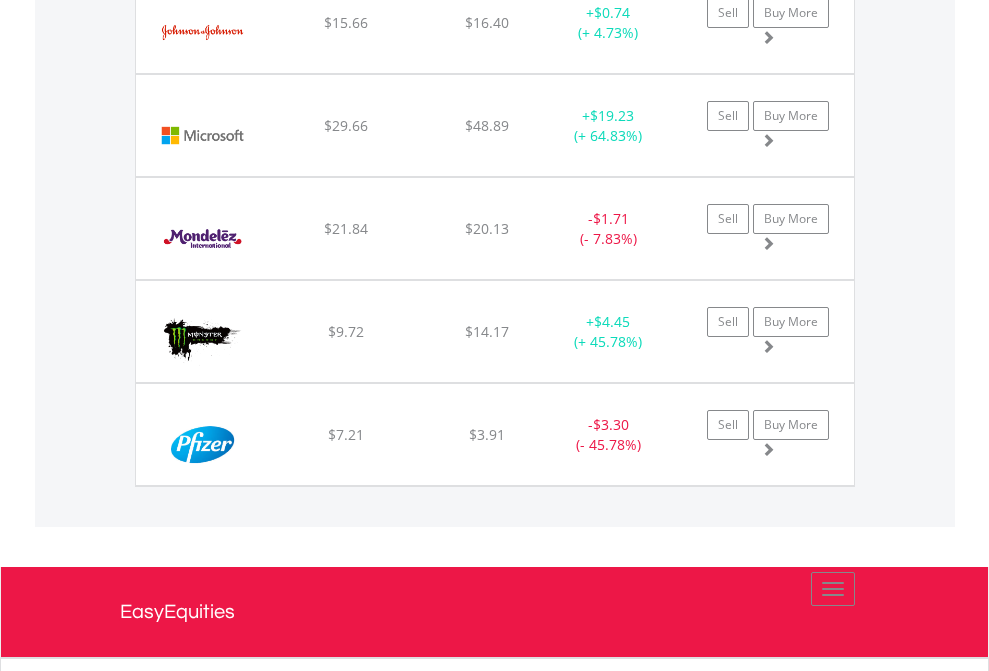 click on "All Holdings" at bounding box center (268, -837) 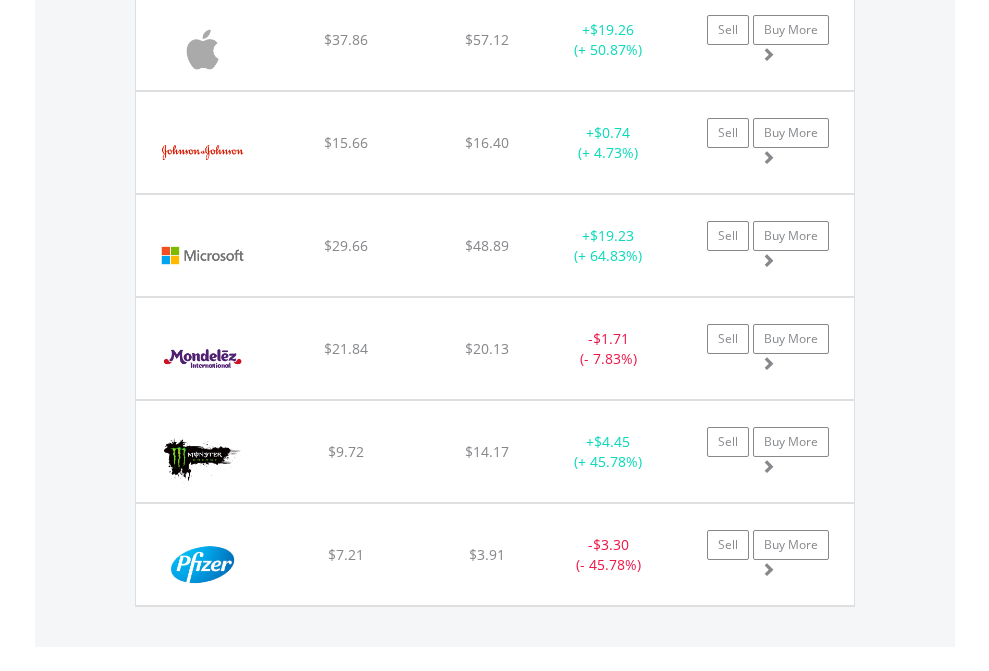 scroll, scrollTop: 2098, scrollLeft: 0, axis: vertical 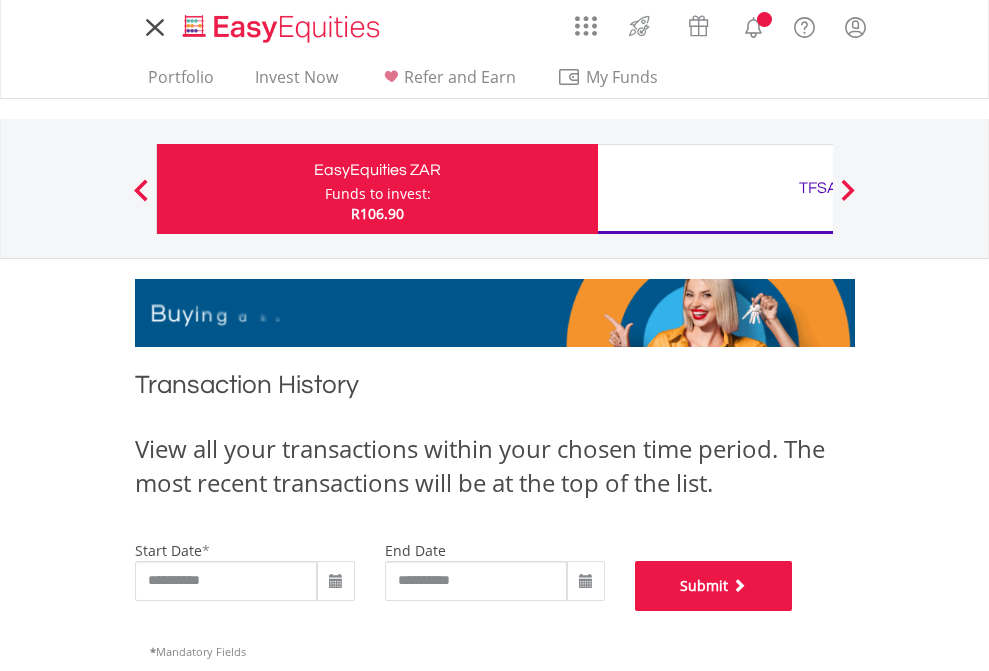 click on "Submit" at bounding box center [714, 586] 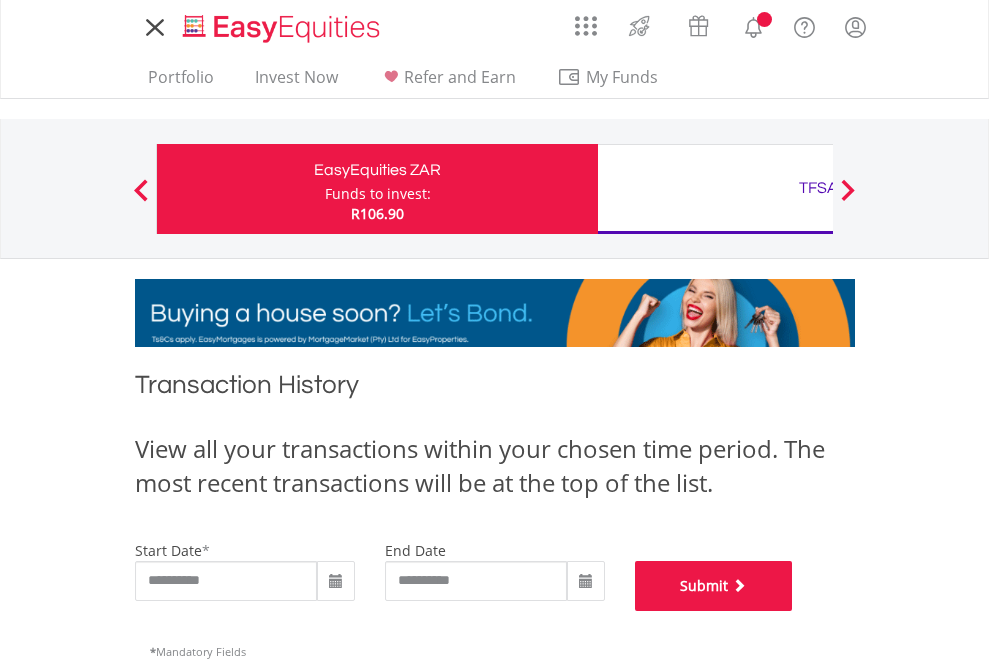 scroll, scrollTop: 811, scrollLeft: 0, axis: vertical 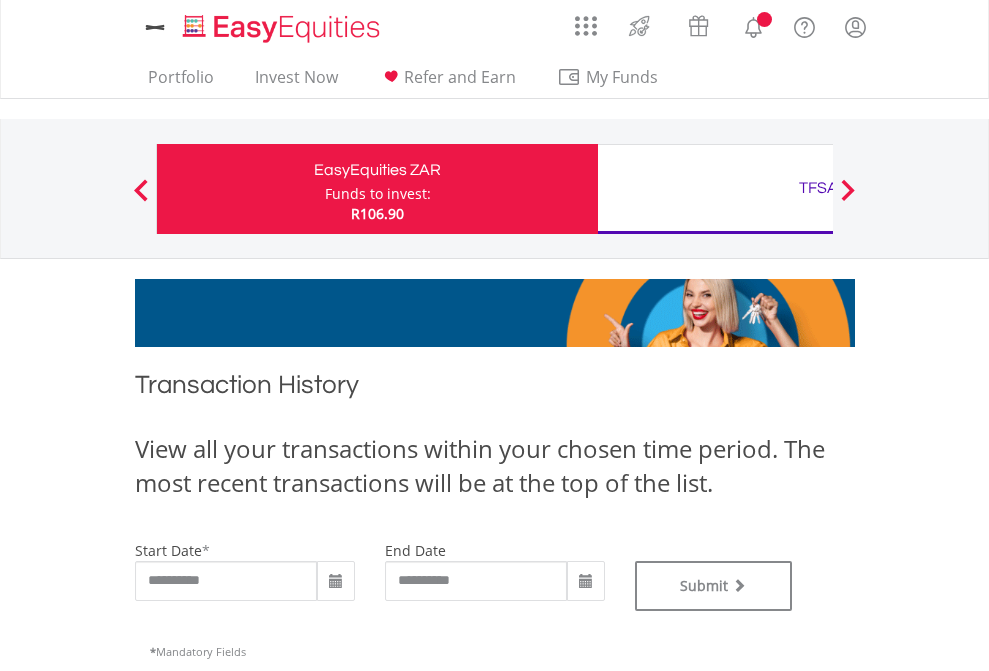 click on "TFSA" at bounding box center (818, 188) 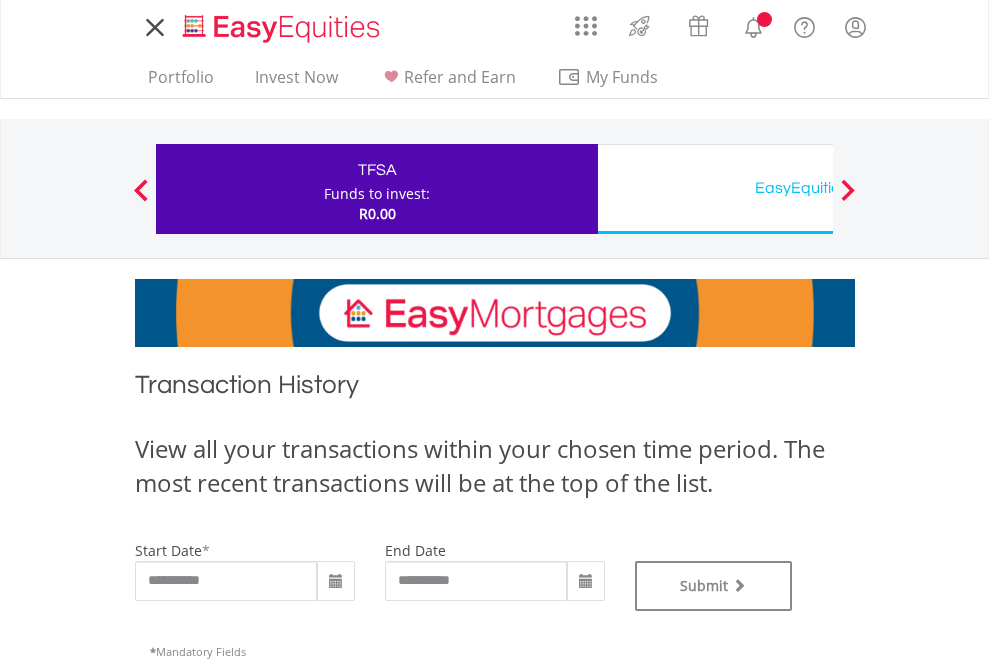 scroll, scrollTop: 0, scrollLeft: 0, axis: both 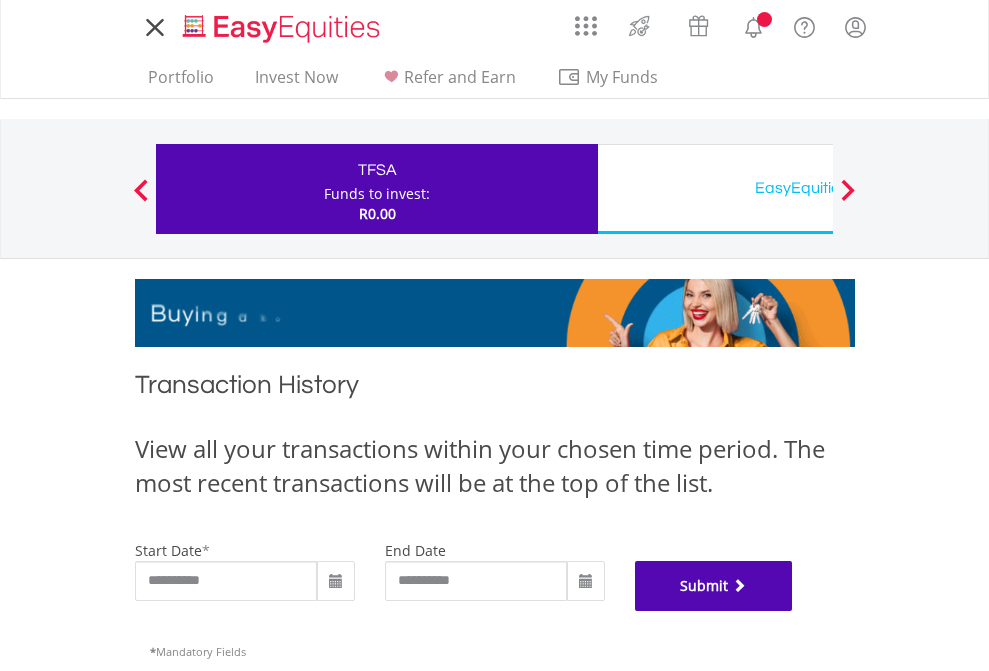 click on "Submit" at bounding box center (714, 586) 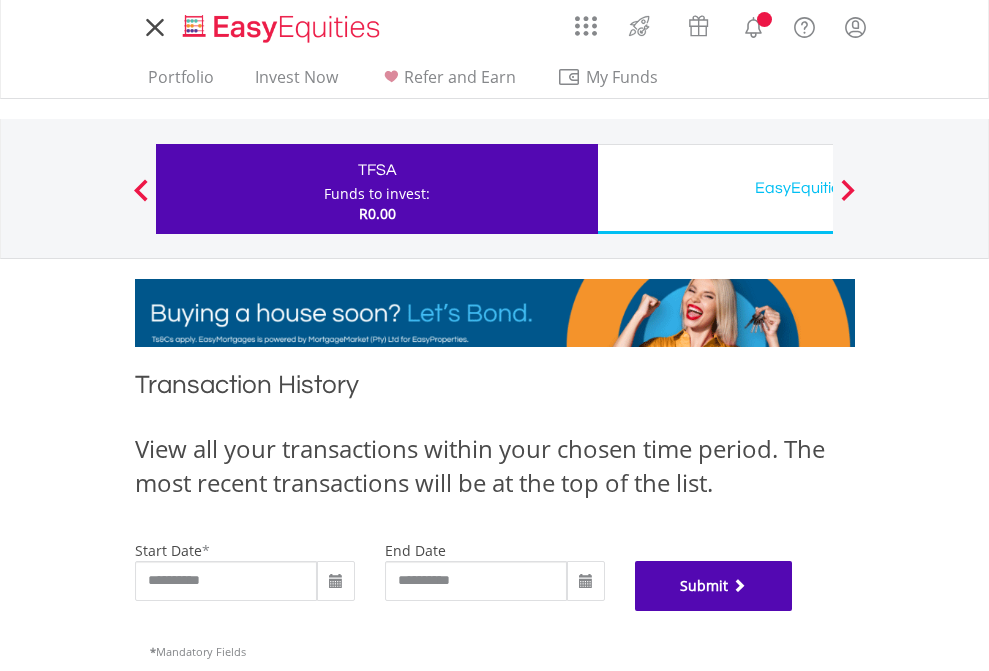 scroll, scrollTop: 811, scrollLeft: 0, axis: vertical 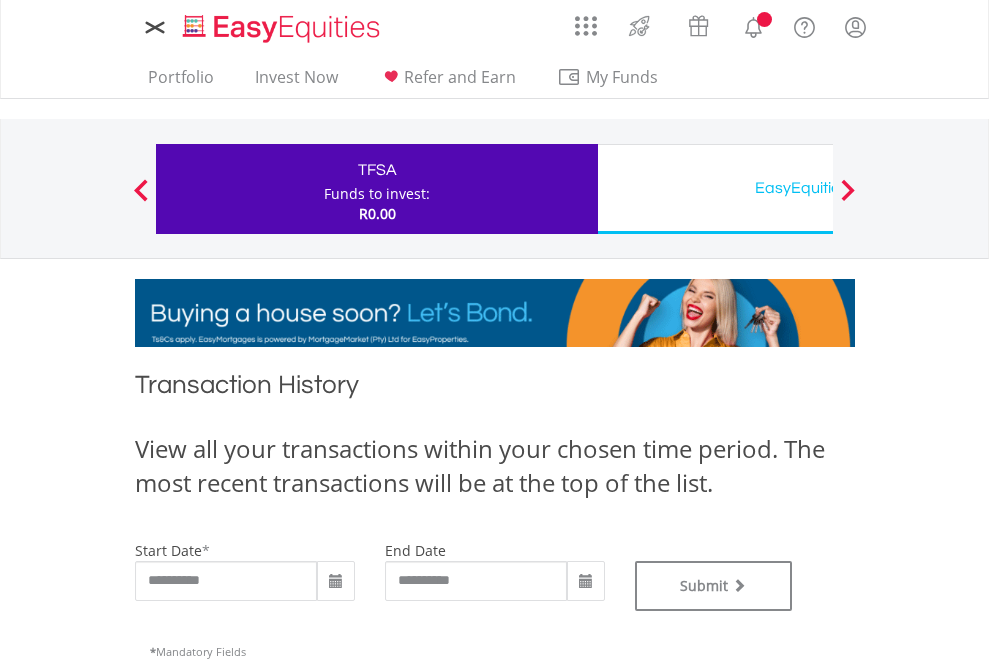 click on "EasyEquities USD" at bounding box center [818, 188] 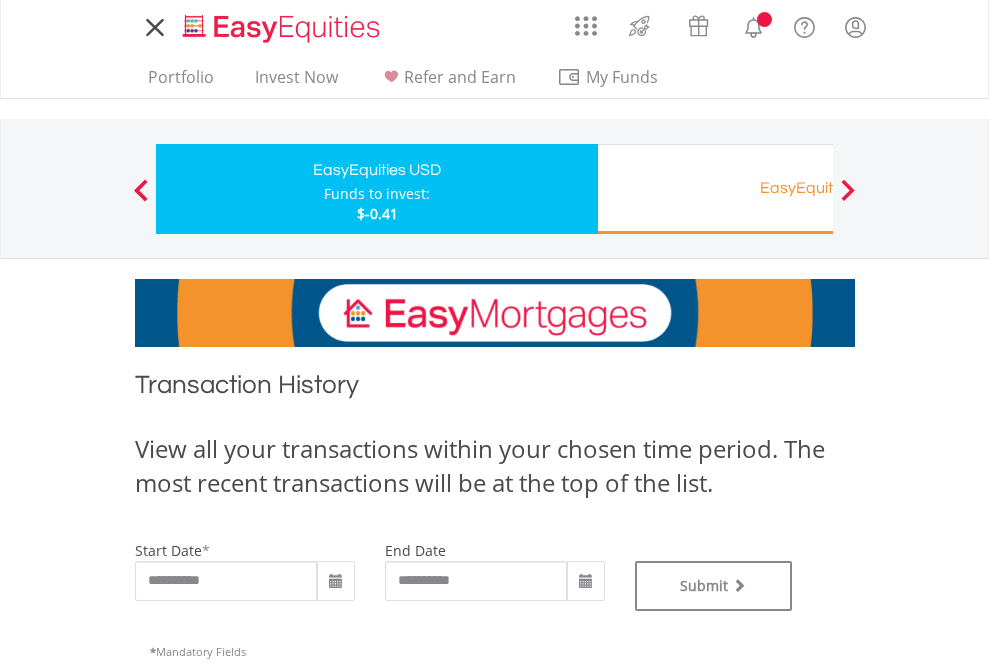 scroll, scrollTop: 0, scrollLeft: 0, axis: both 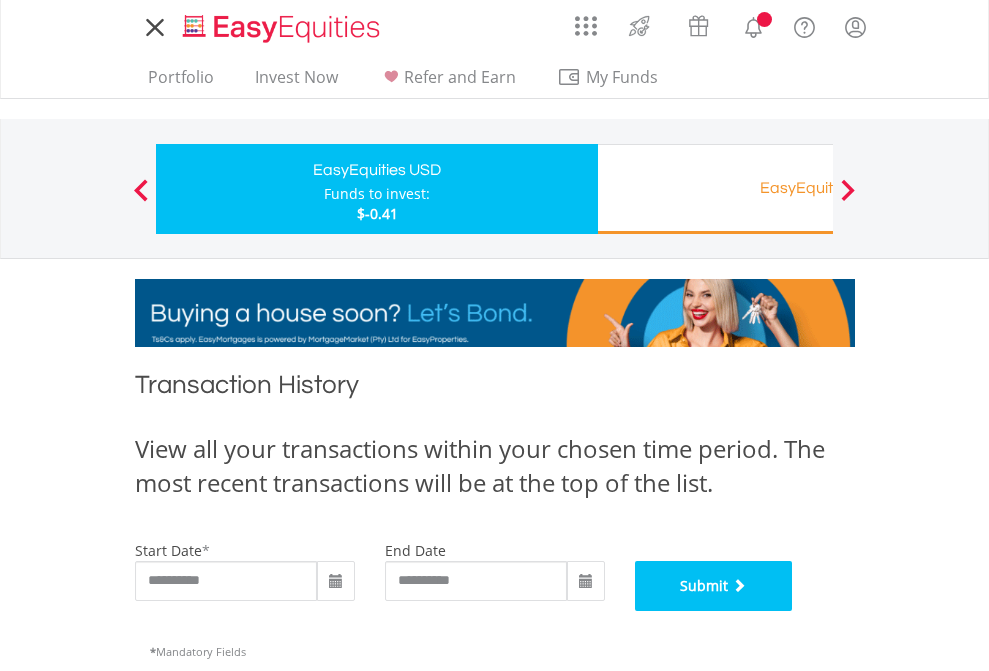 click on "Submit" at bounding box center [714, 586] 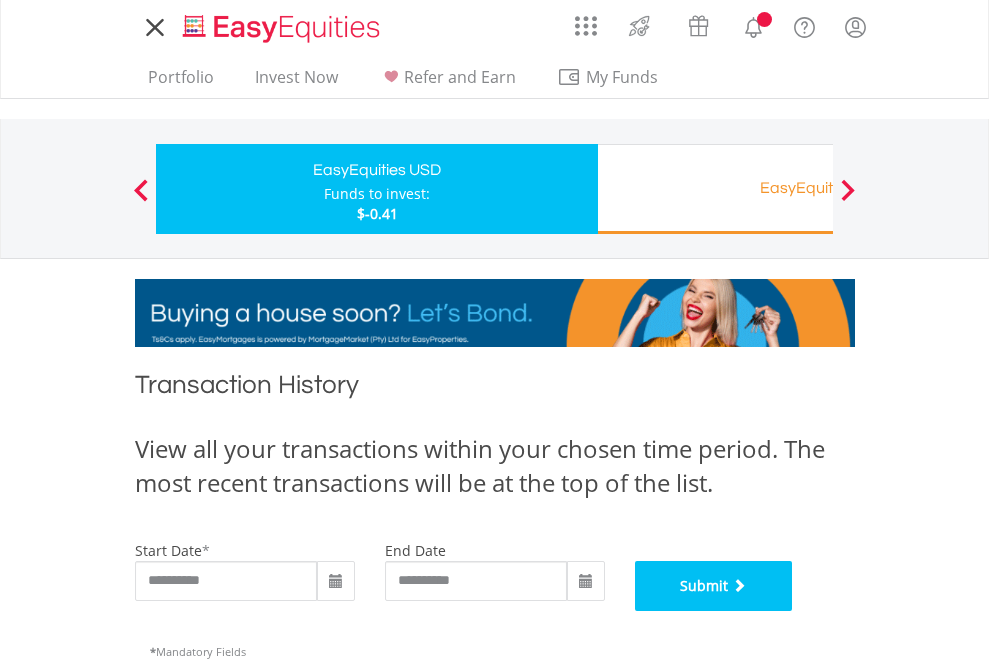 scroll, scrollTop: 811, scrollLeft: 0, axis: vertical 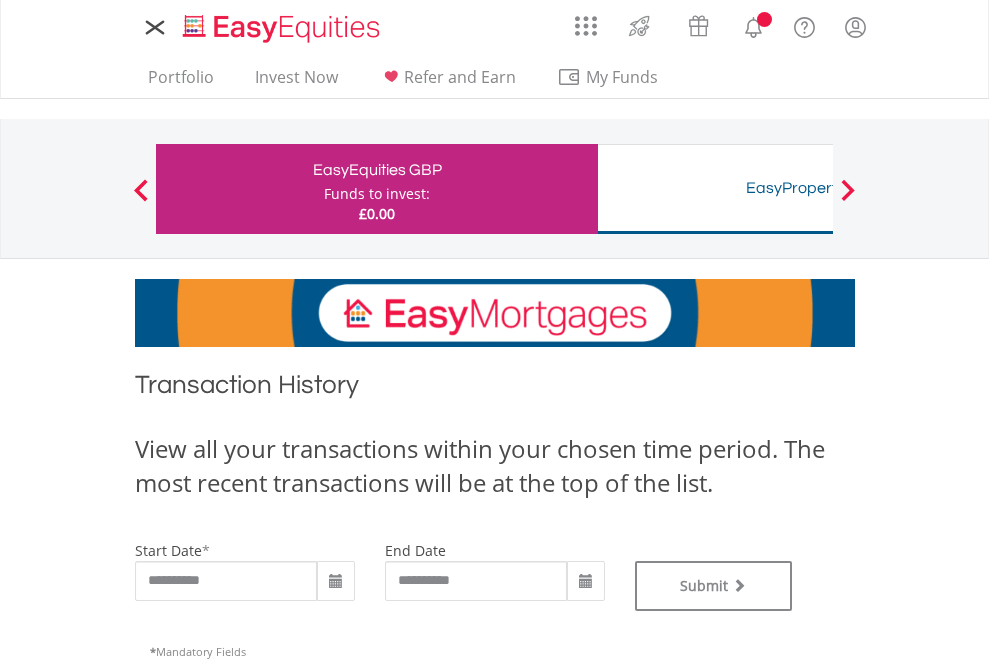 type on "**********" 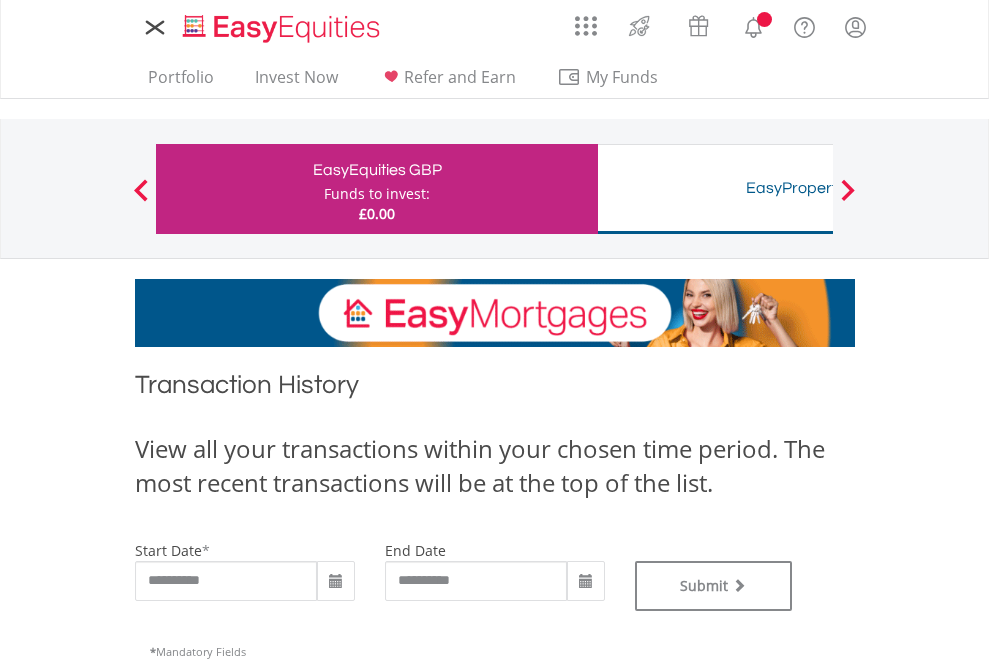 type on "**********" 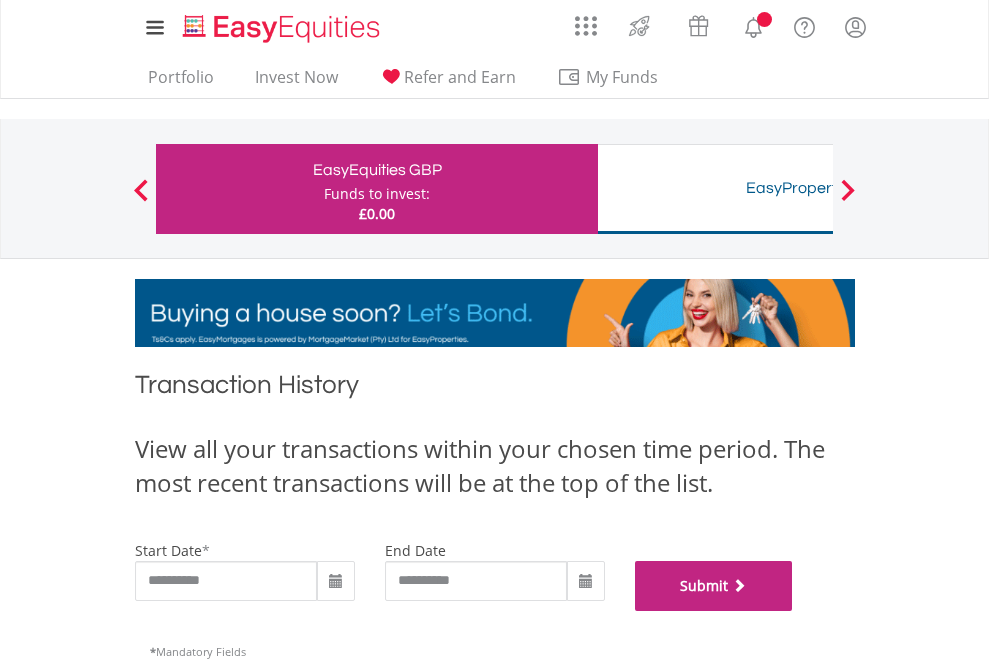click on "Submit" at bounding box center [714, 586] 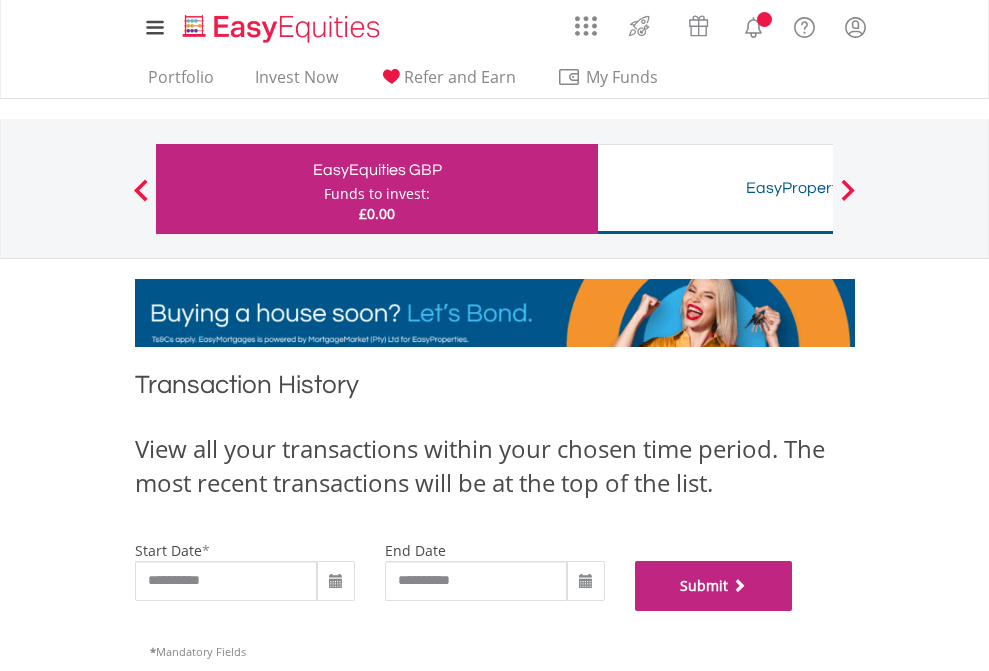 scroll, scrollTop: 811, scrollLeft: 0, axis: vertical 